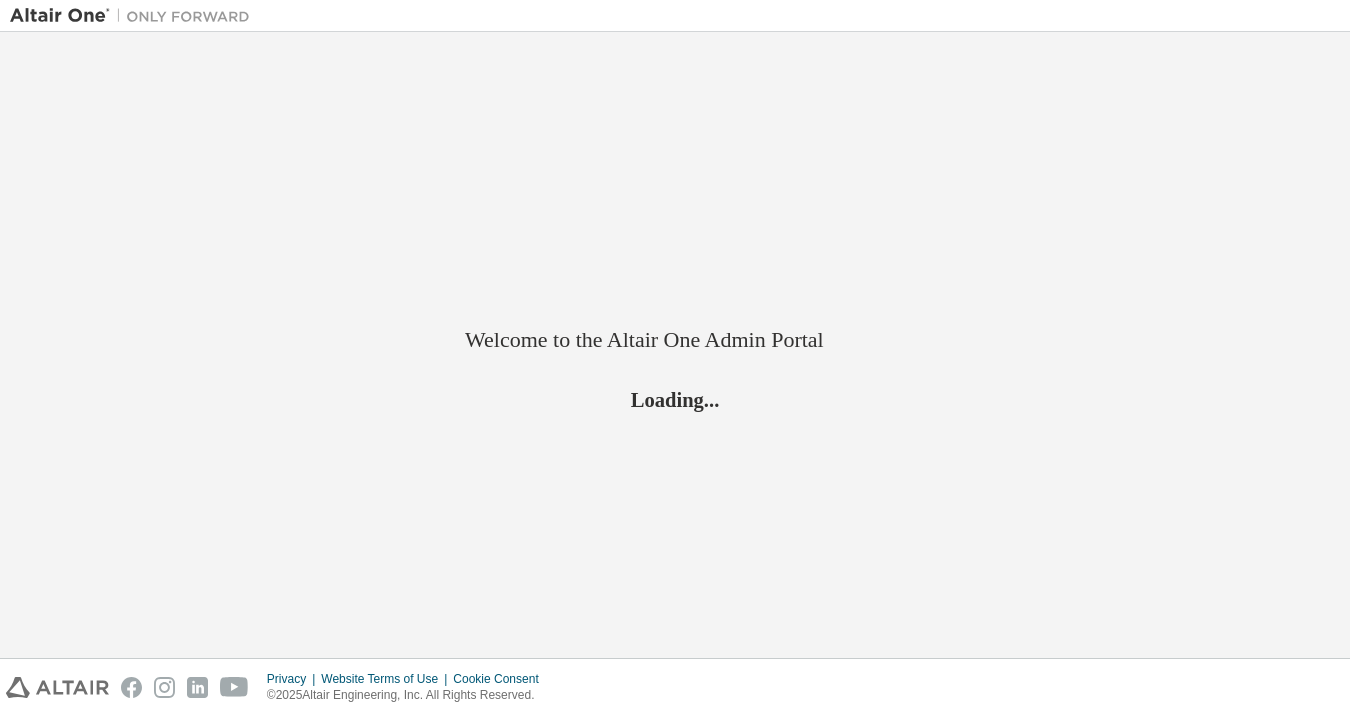 scroll, scrollTop: 0, scrollLeft: 0, axis: both 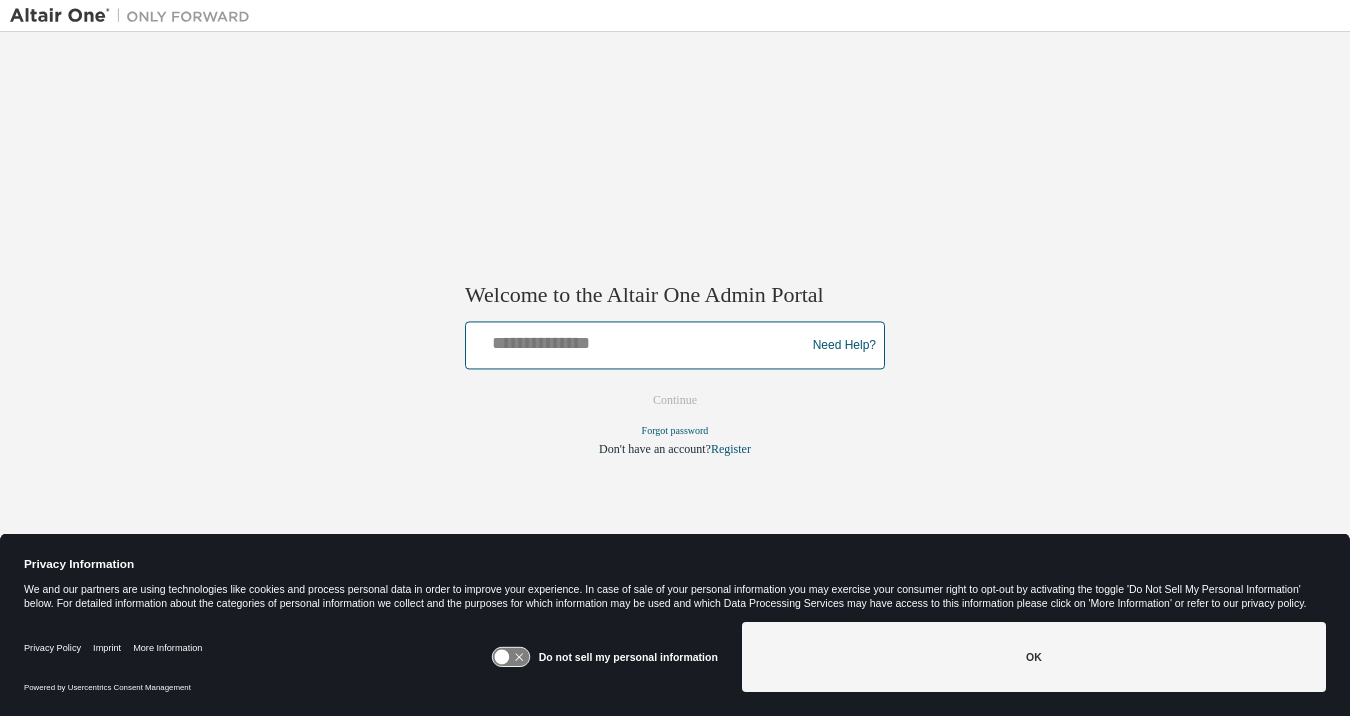 click at bounding box center [638, 341] 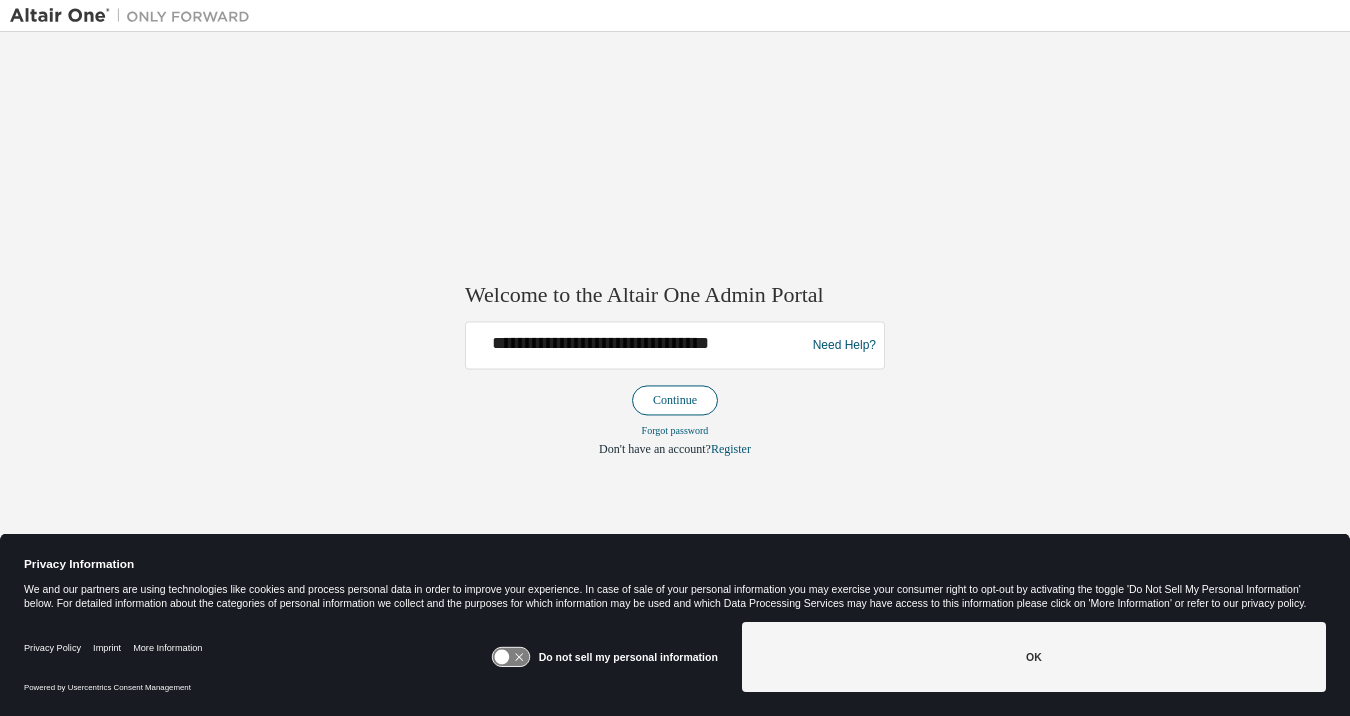click on "Continue" at bounding box center [675, 401] 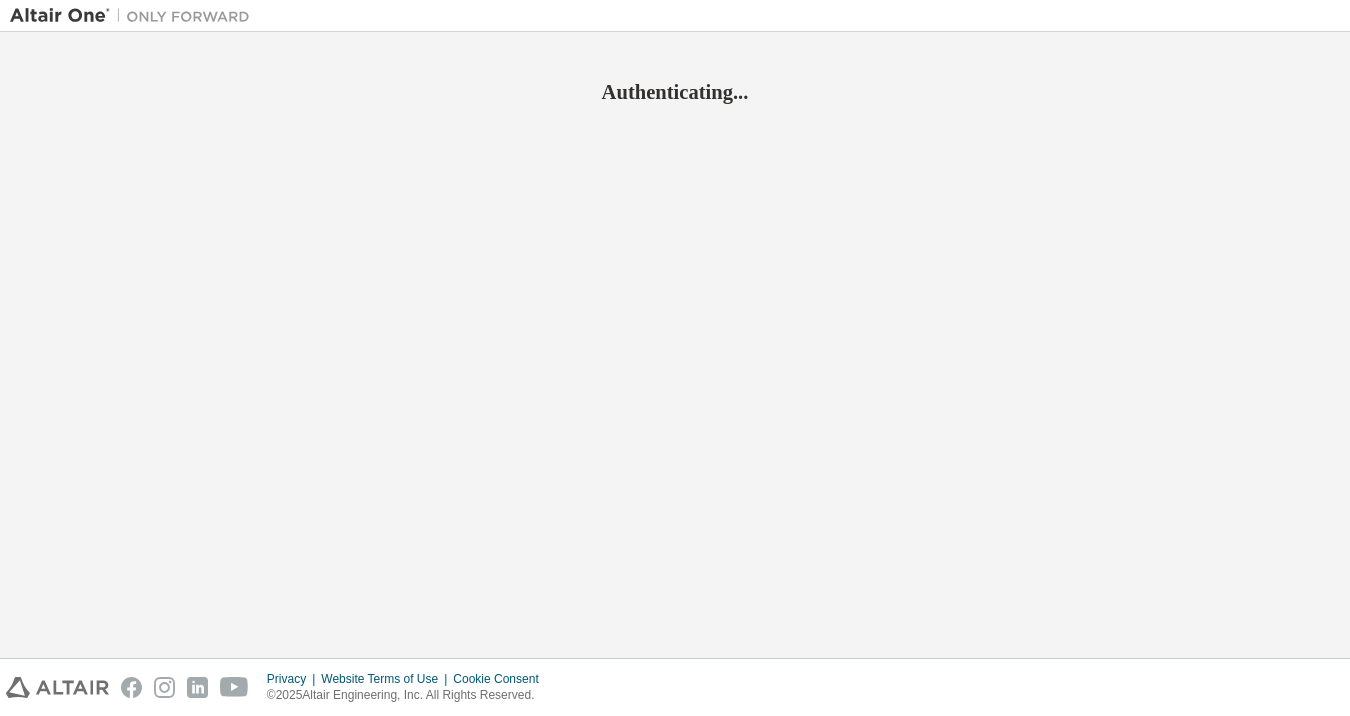 scroll, scrollTop: 0, scrollLeft: 0, axis: both 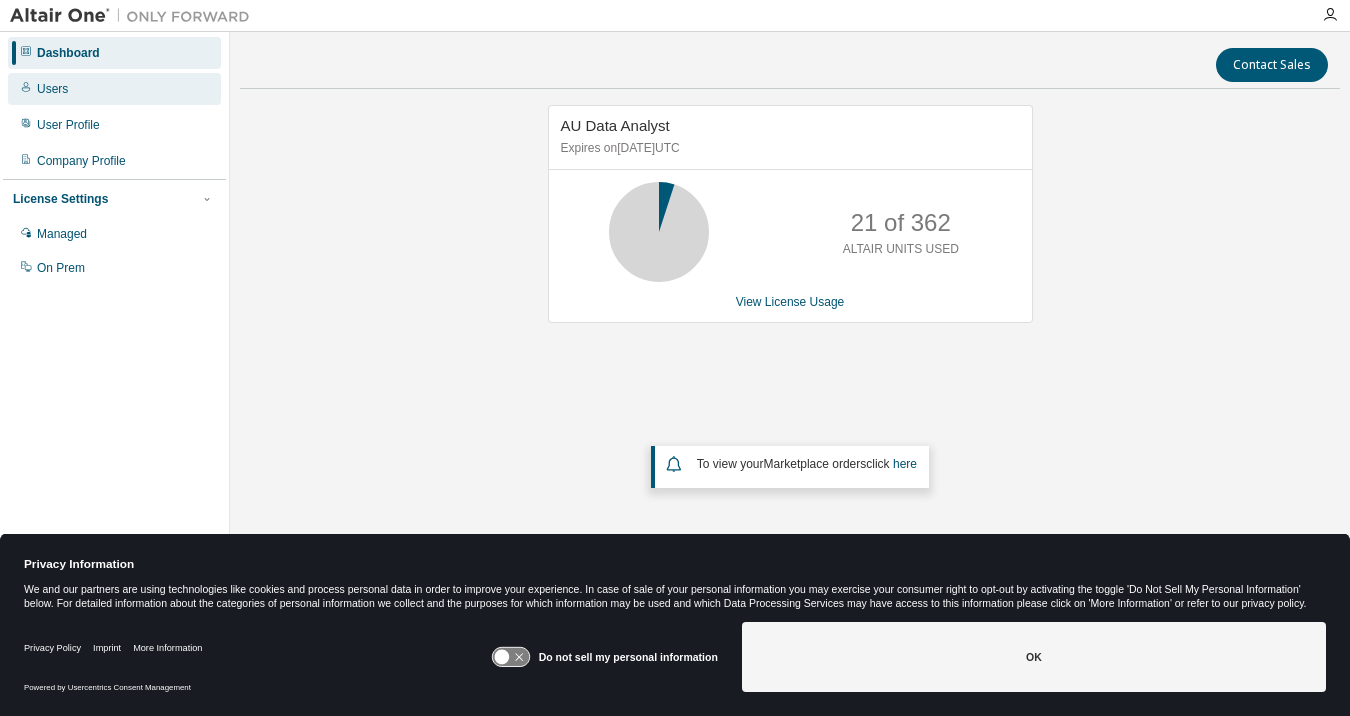 click on "Users" at bounding box center [52, 89] 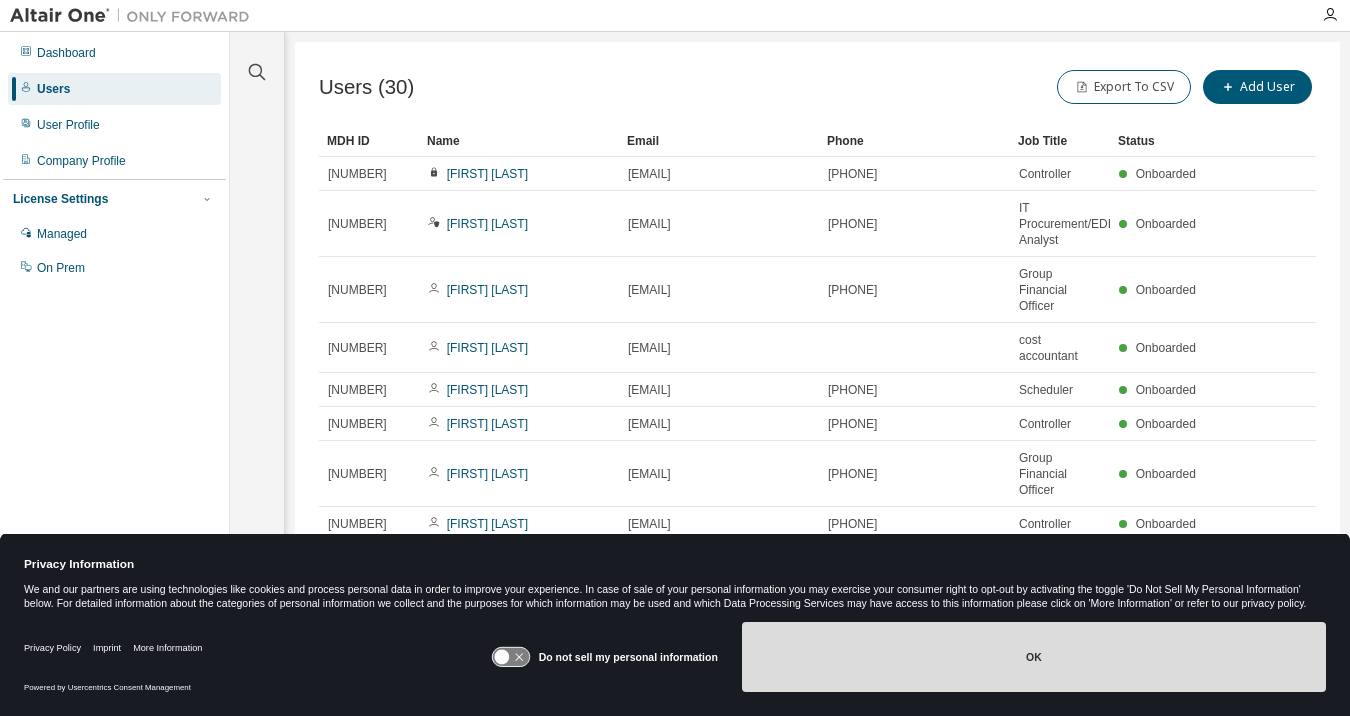 click on "OK" at bounding box center (1034, 657) 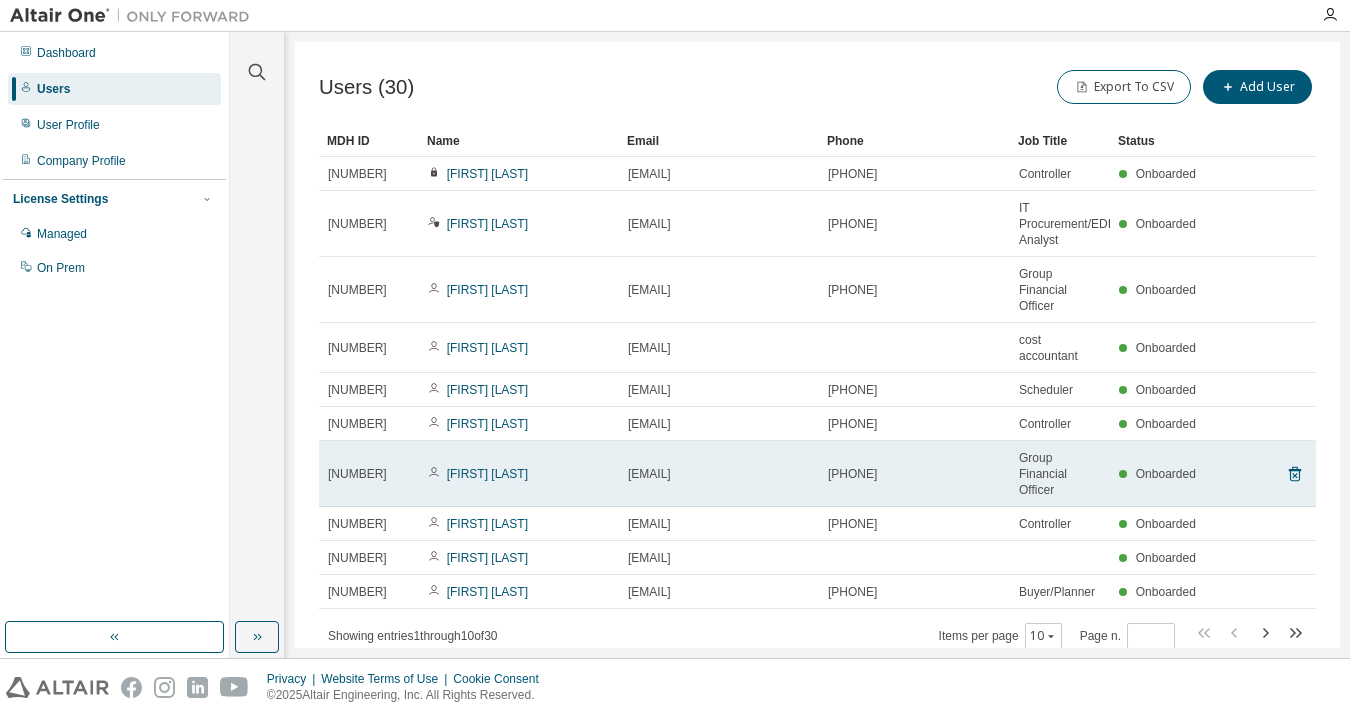 scroll, scrollTop: 54, scrollLeft: 0, axis: vertical 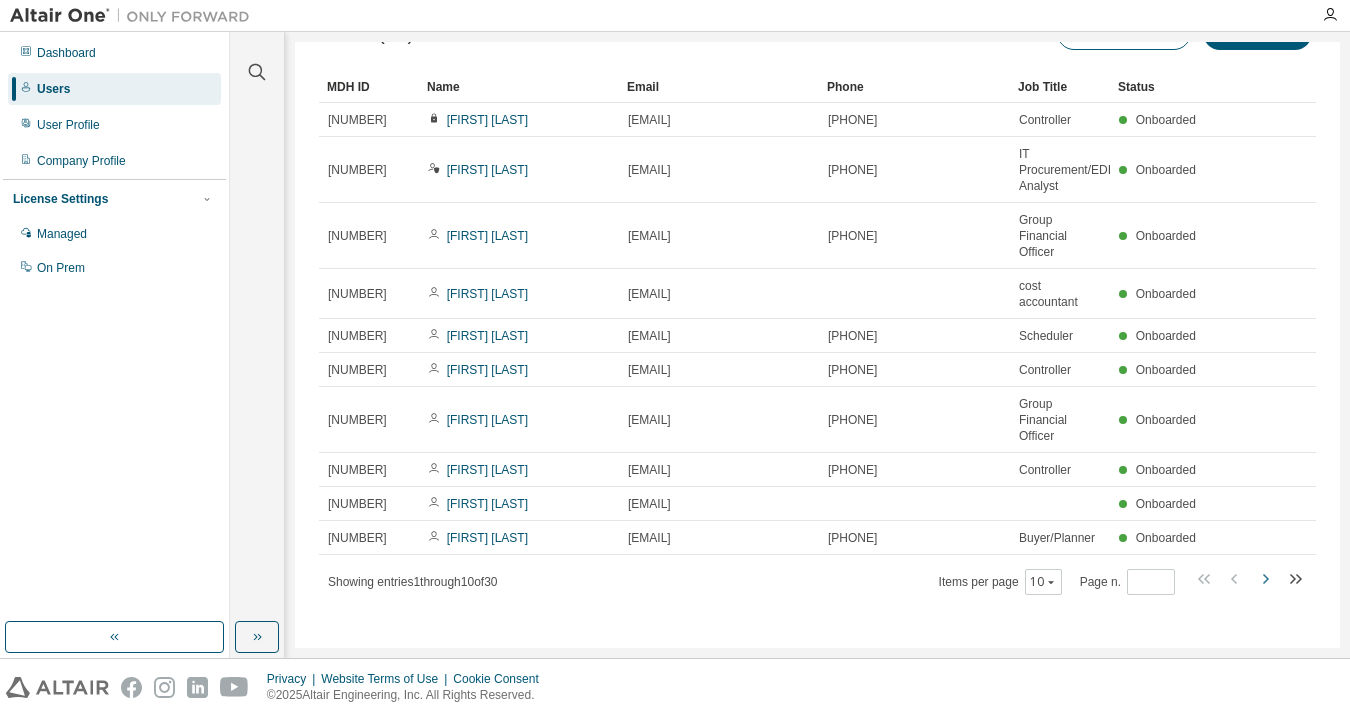 click 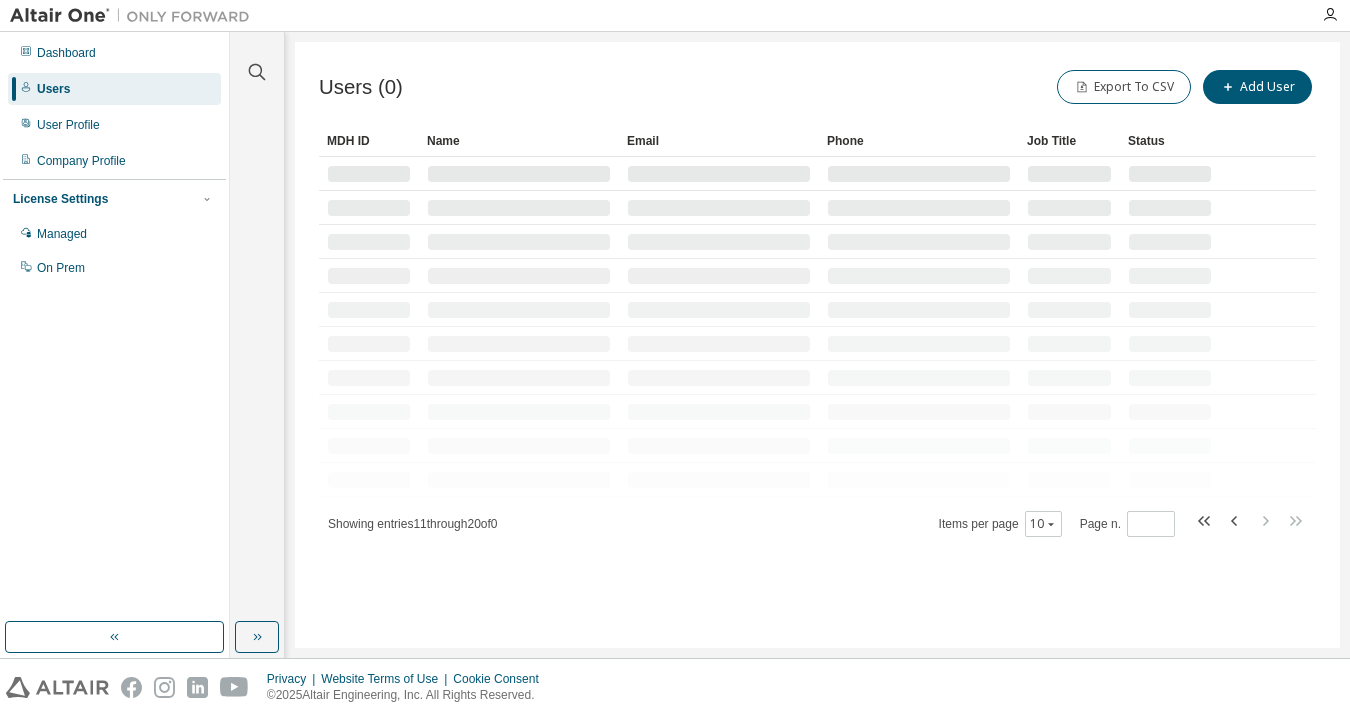 scroll, scrollTop: 0, scrollLeft: 0, axis: both 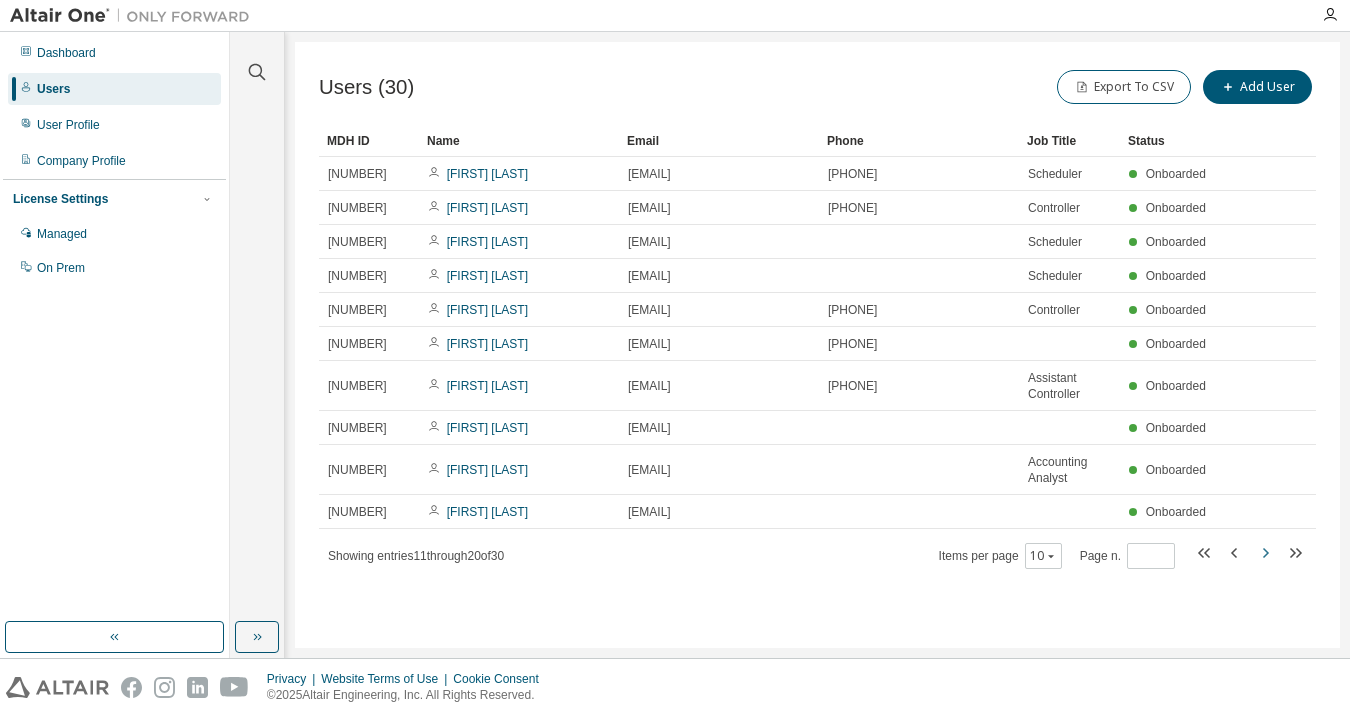 click 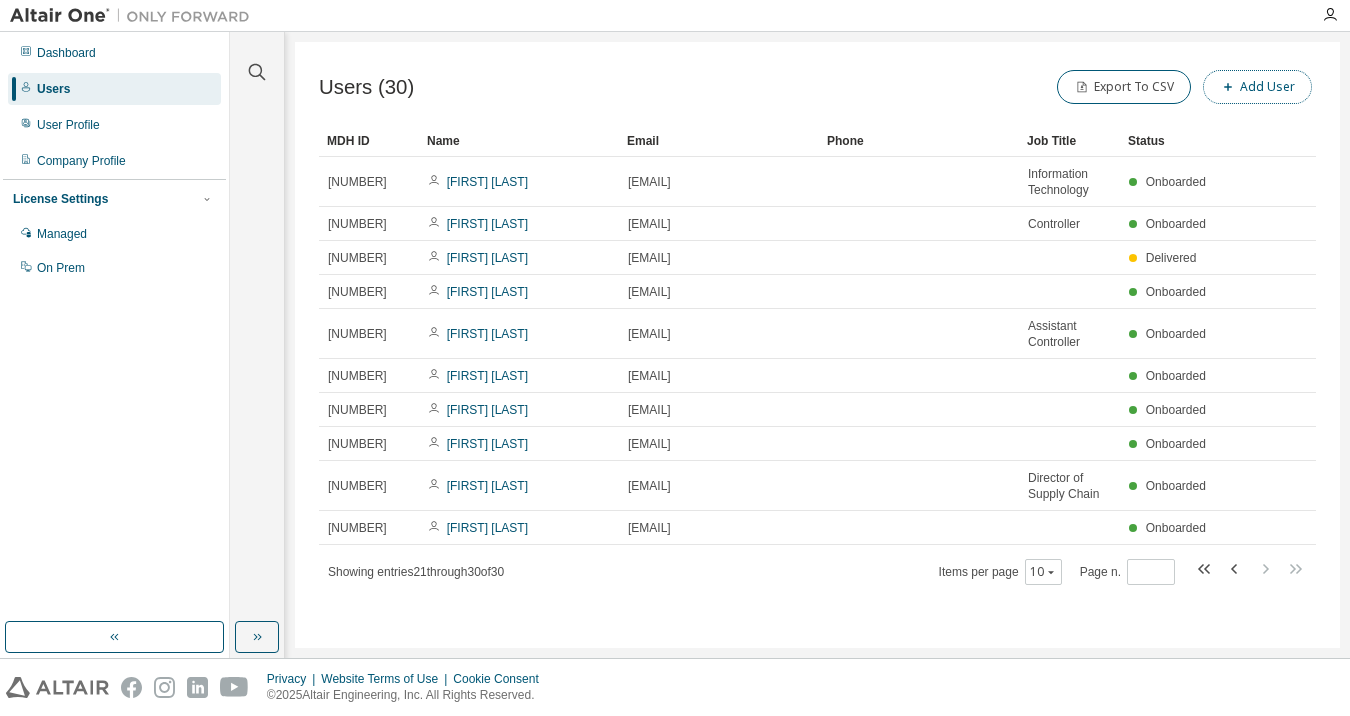 click on "Add User" at bounding box center (1257, 87) 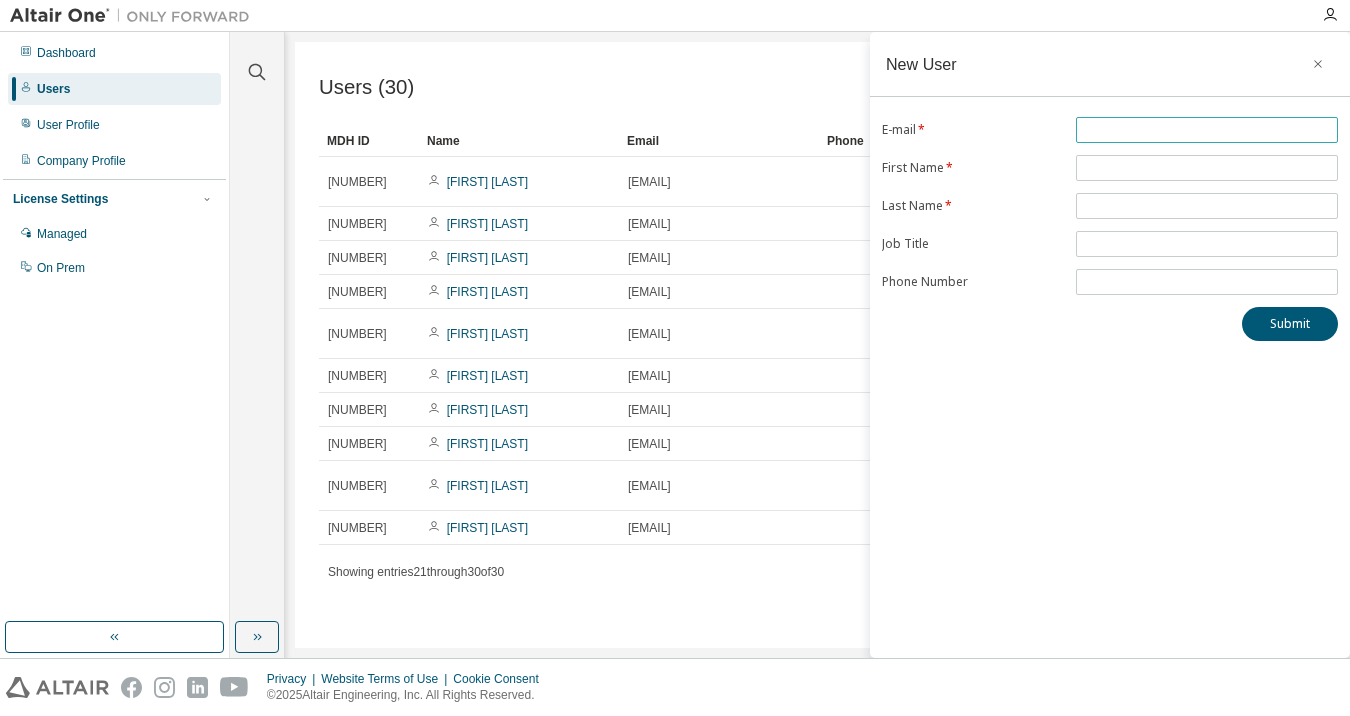 click at bounding box center [1207, 130] 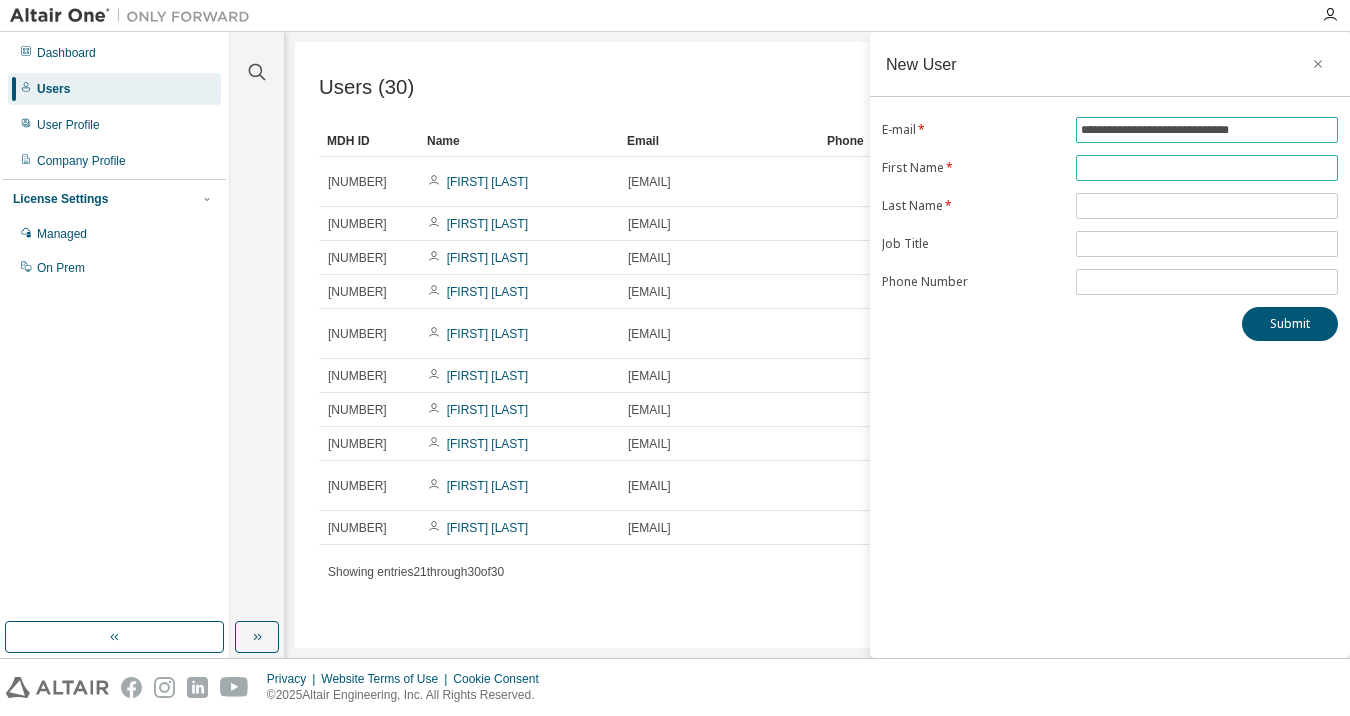 type on "**********" 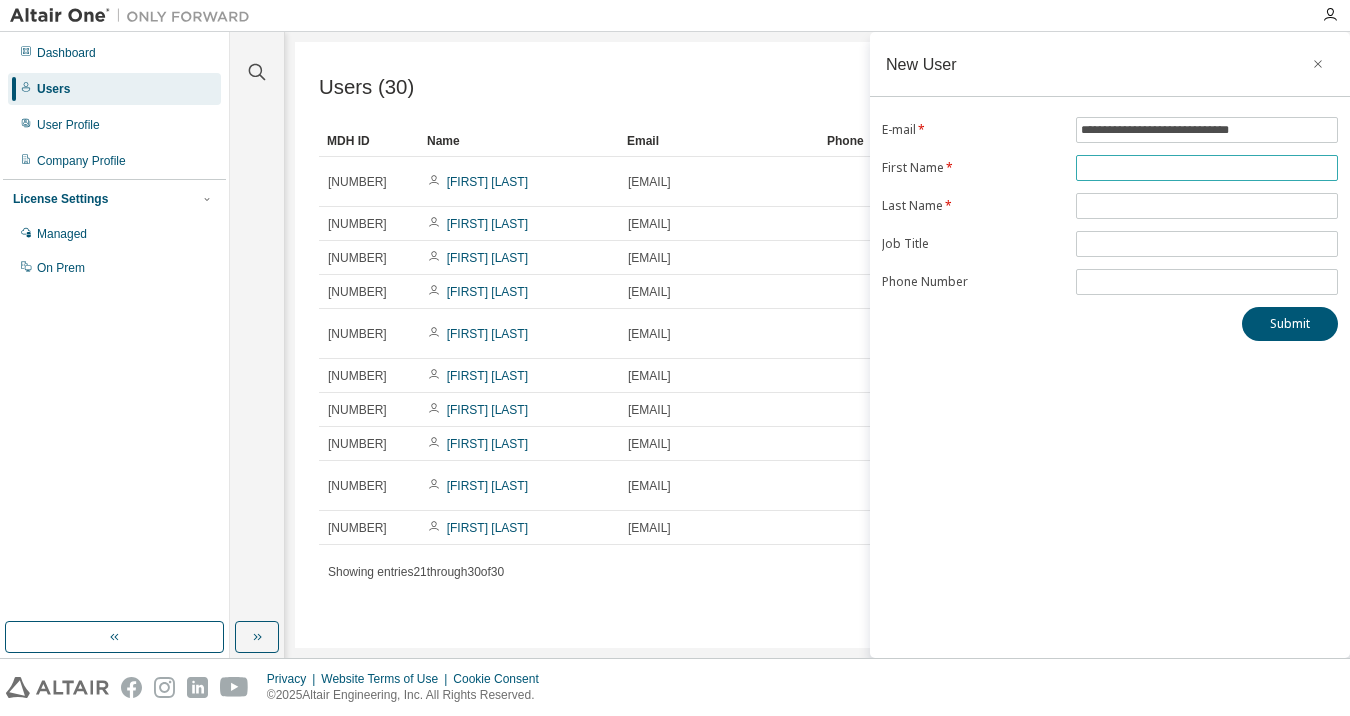 click at bounding box center (1207, 168) 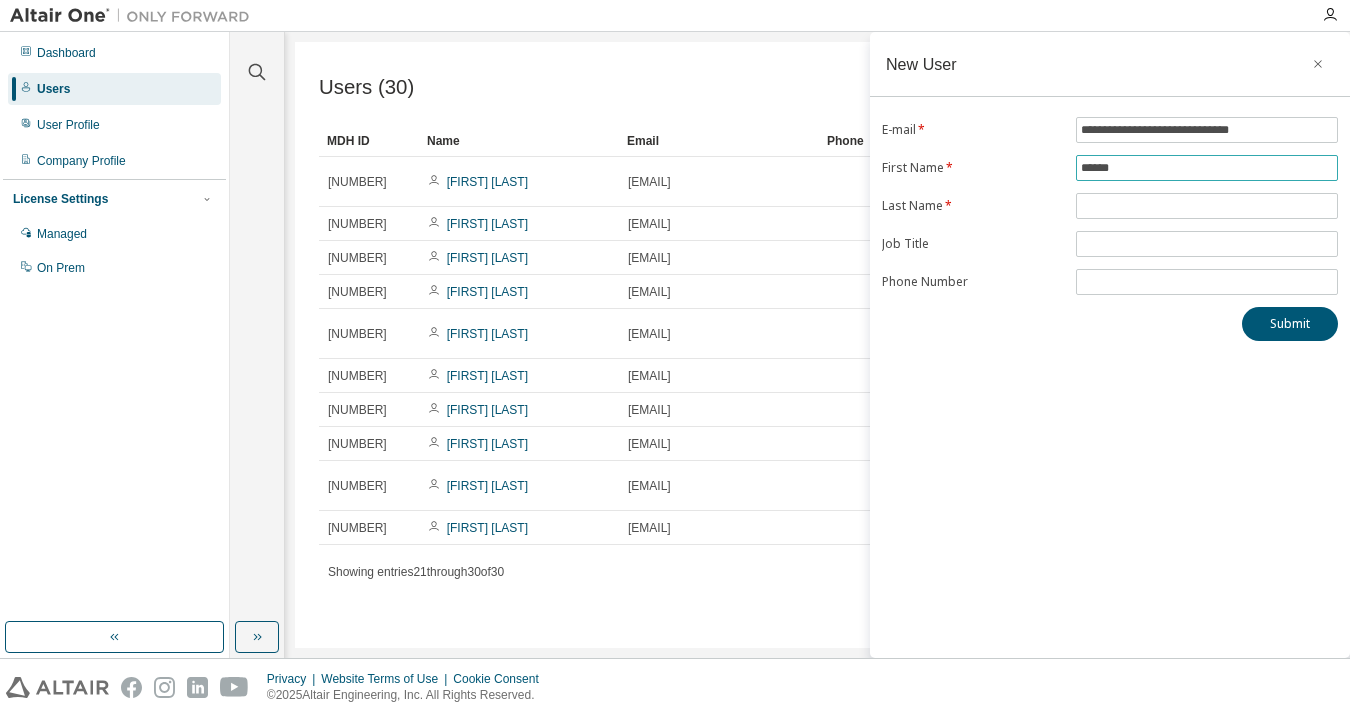 type on "*****" 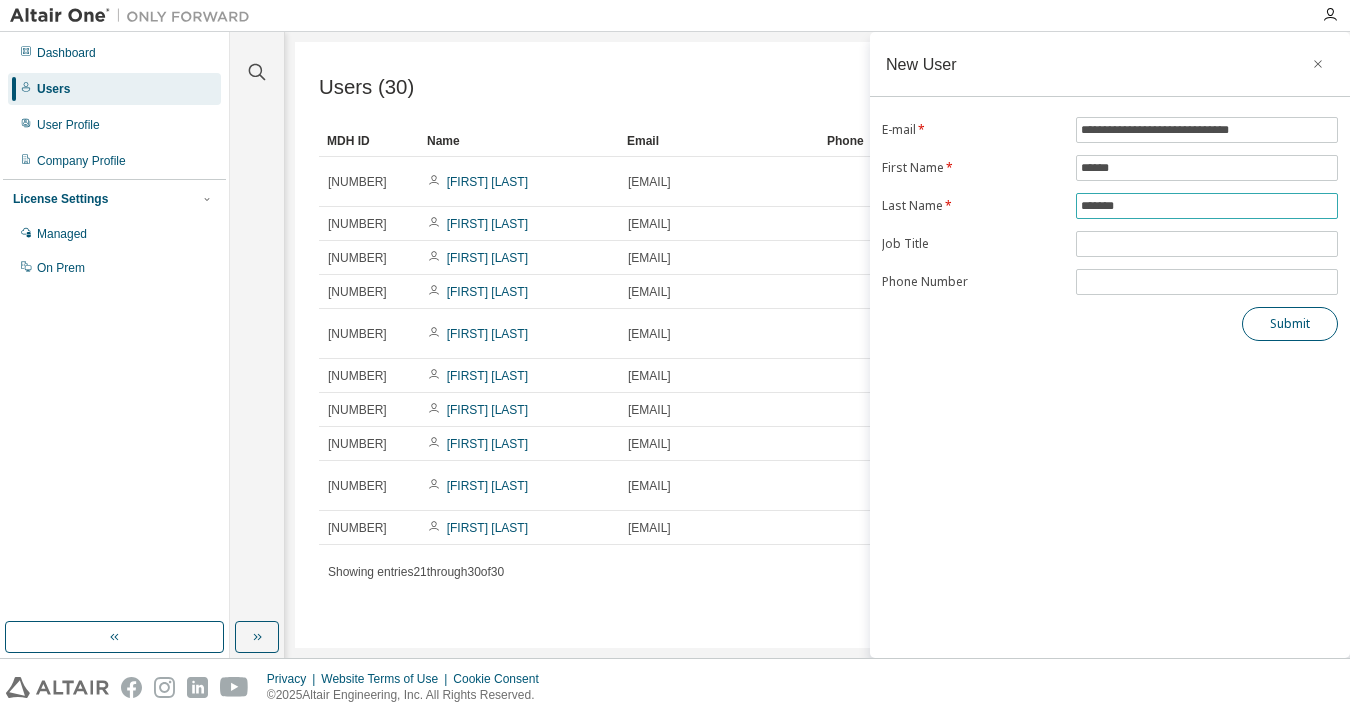 type on "*******" 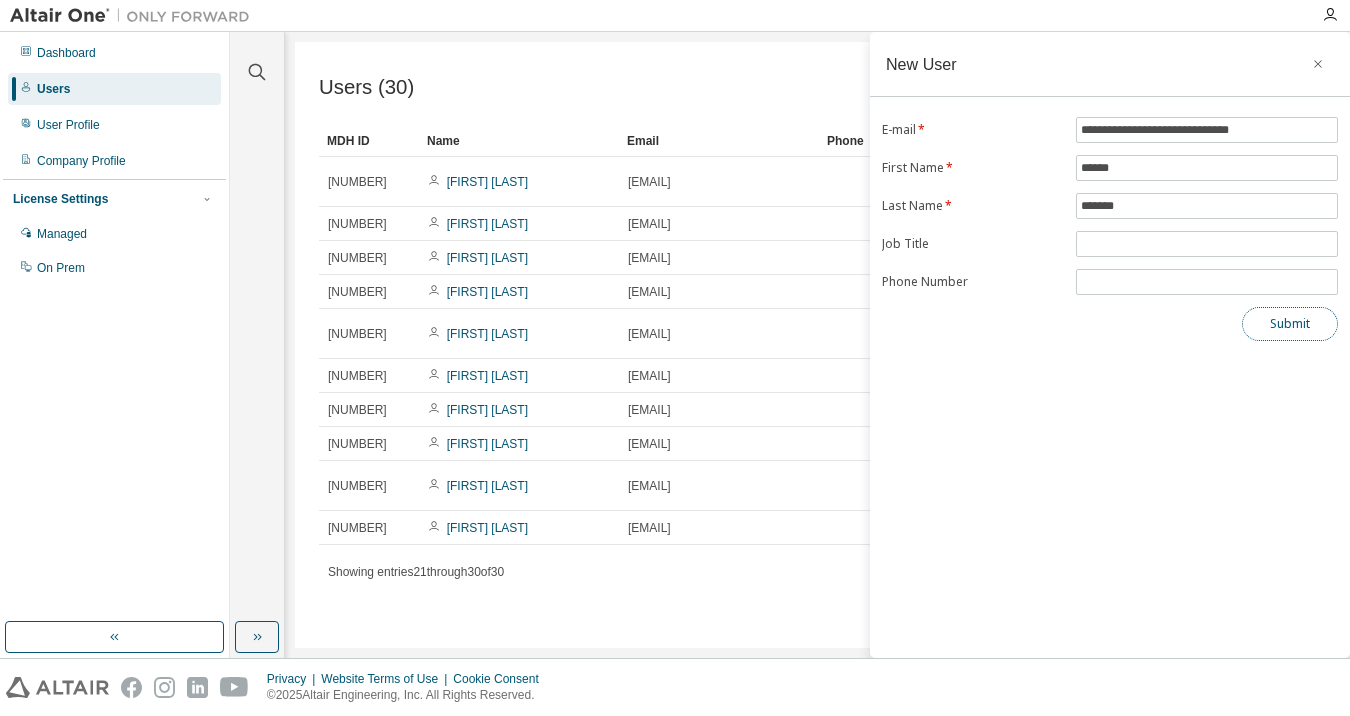 click on "Submit" at bounding box center (1290, 324) 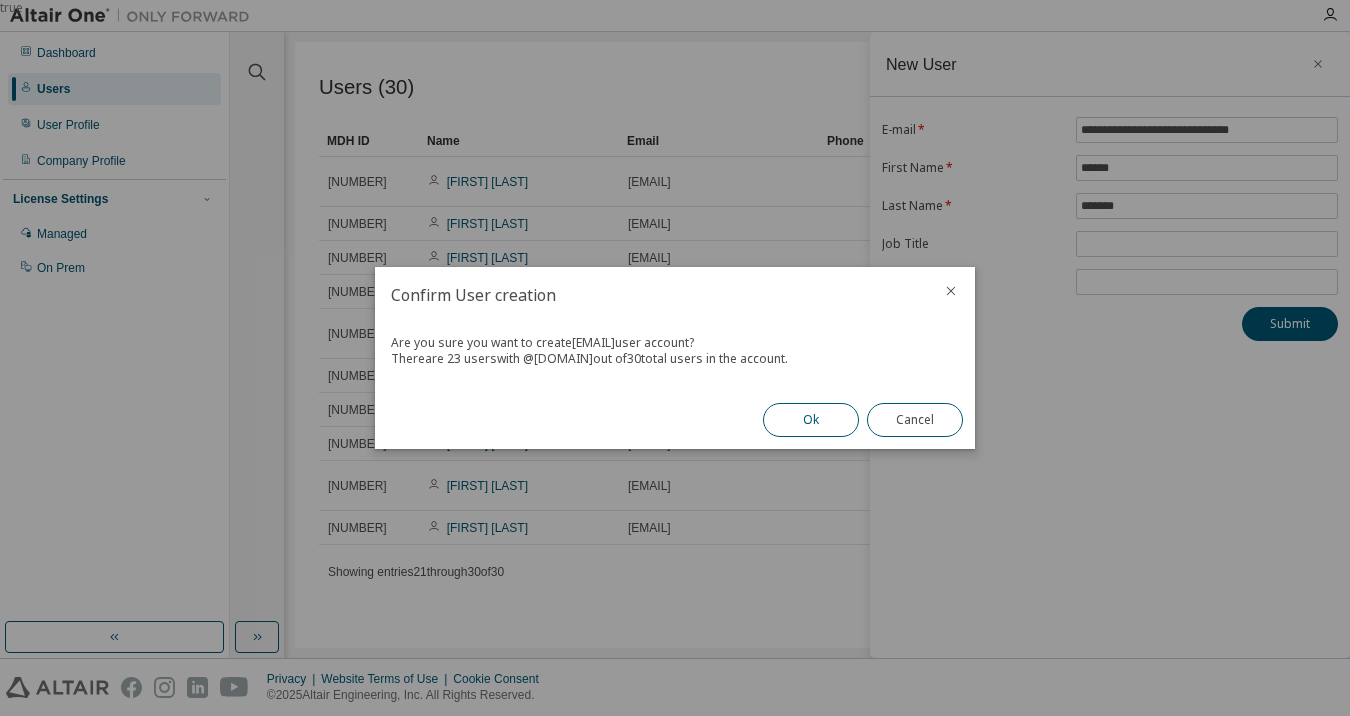 click on "Ok" at bounding box center [811, 420] 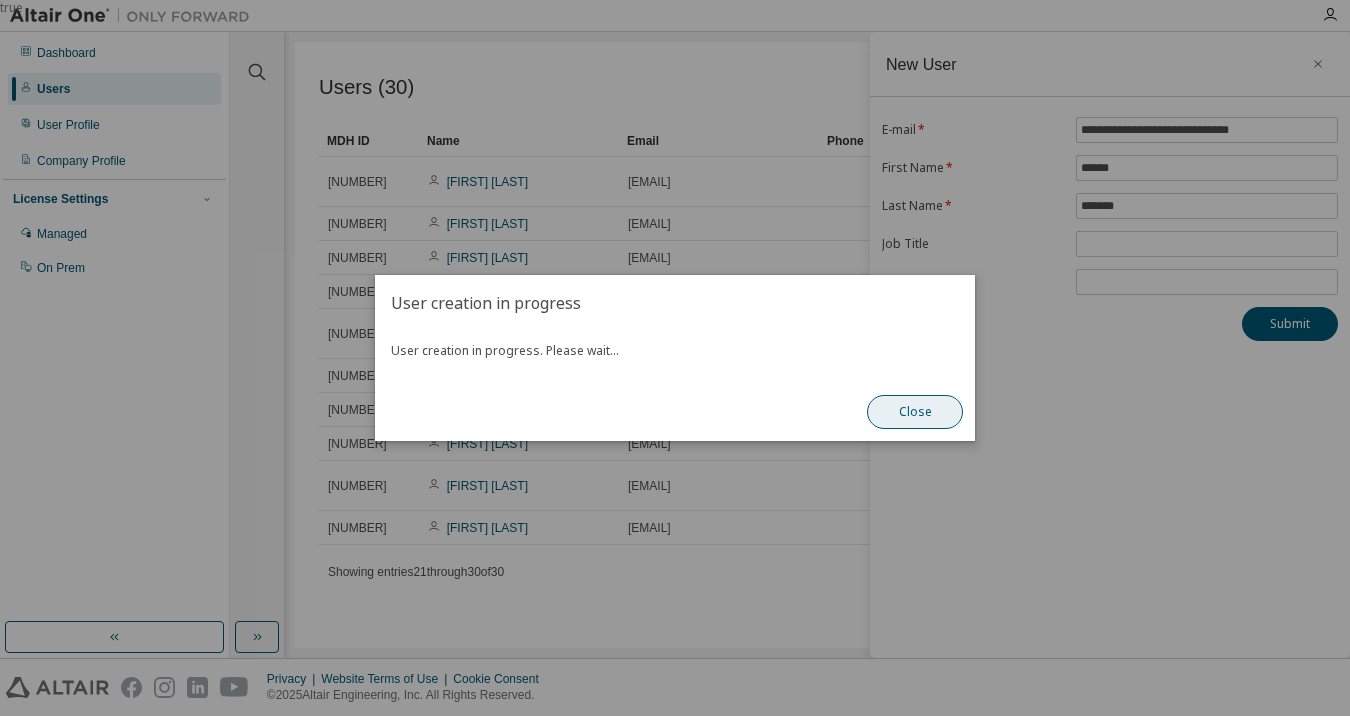 click on "Close" at bounding box center (915, 412) 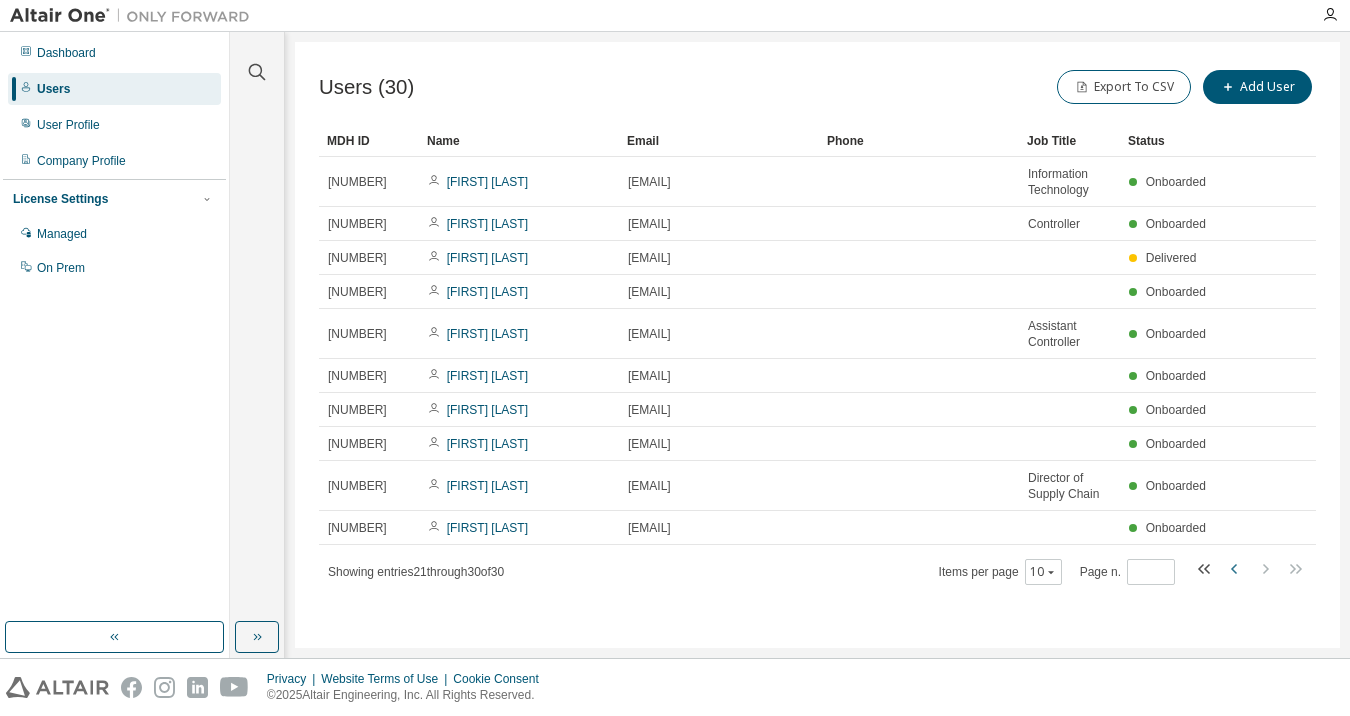 click 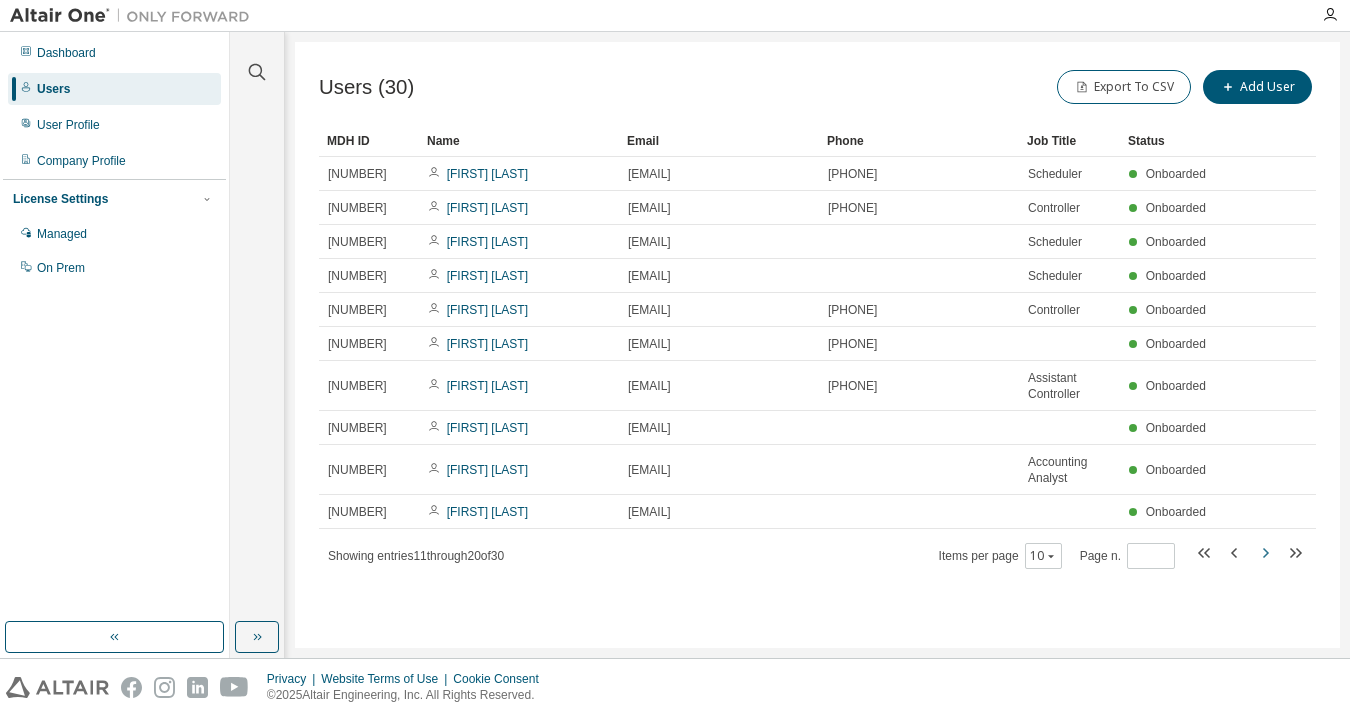 click 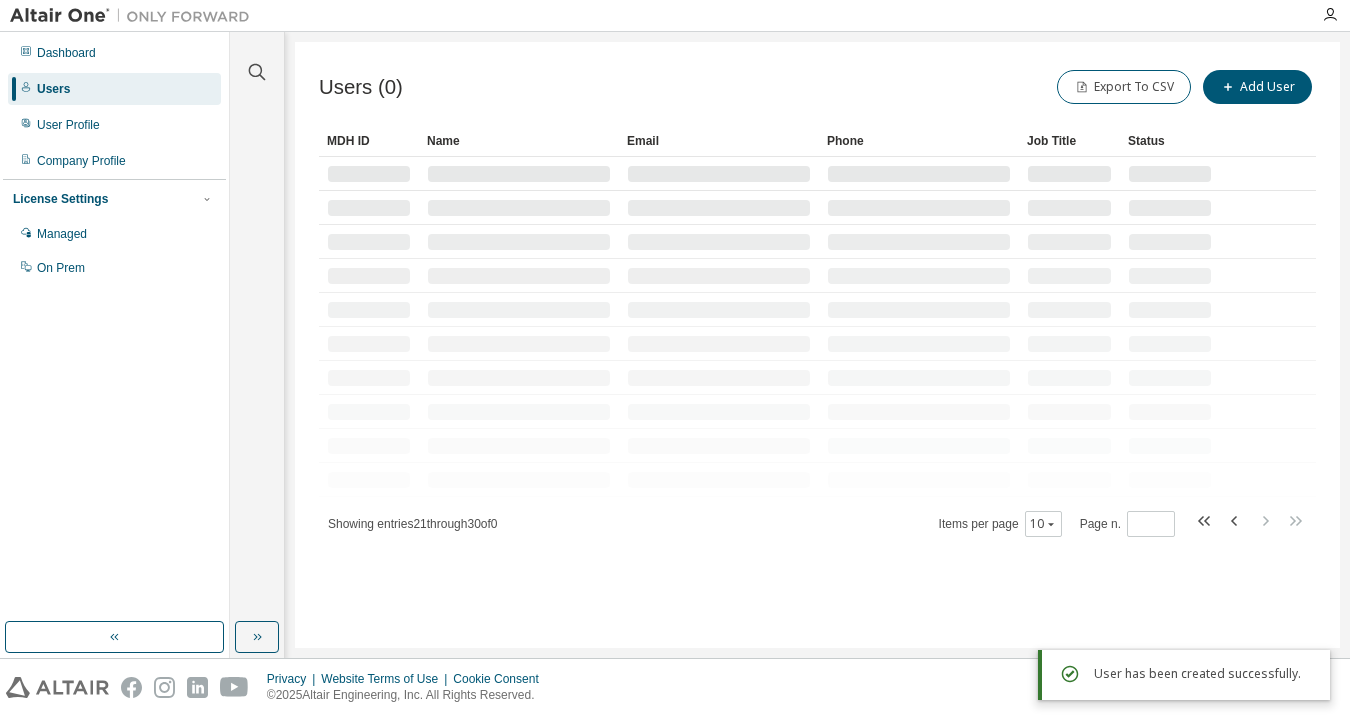click on "Users (0) Export To CSV Add User Clear Load Save Save As Field Operator Value Select filter Select operand Add criteria Search MDH ID Name Email Phone Job Title Status Showing entries 21 through 30 of 0 Items per page 10 Page n. *" at bounding box center (817, 345) 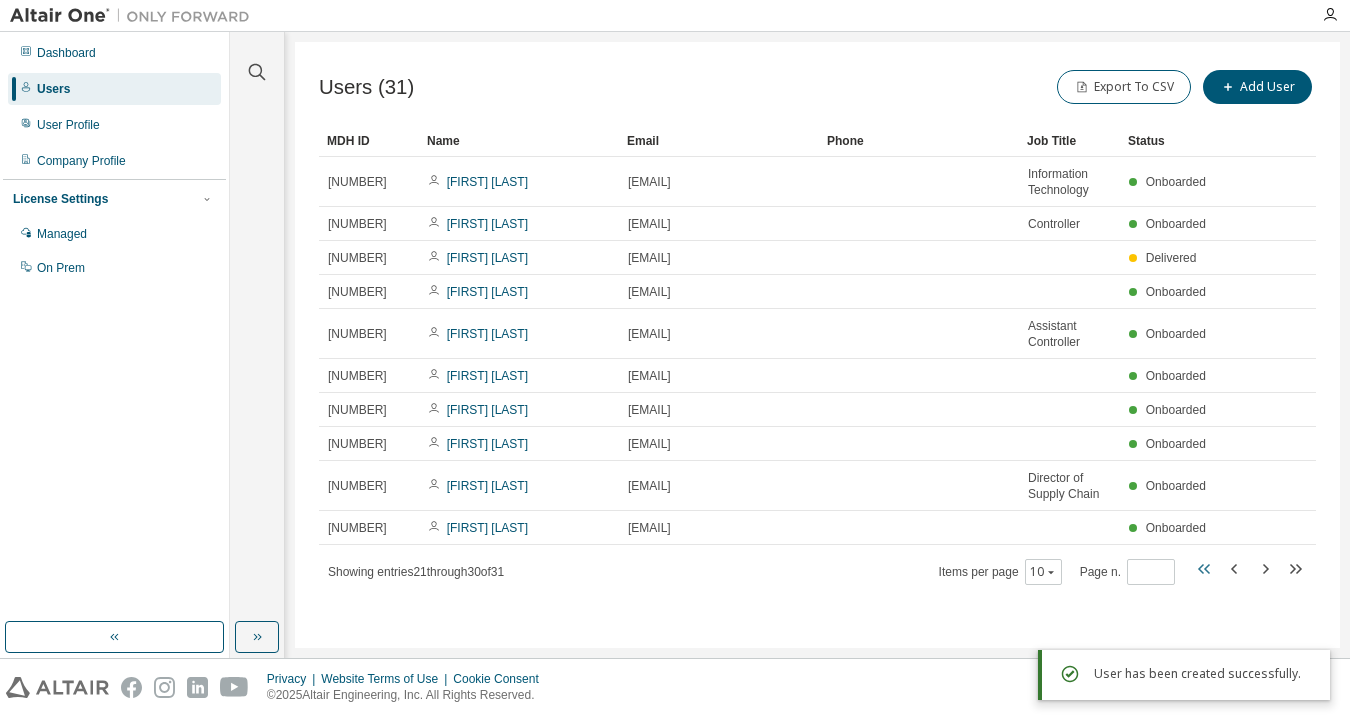click 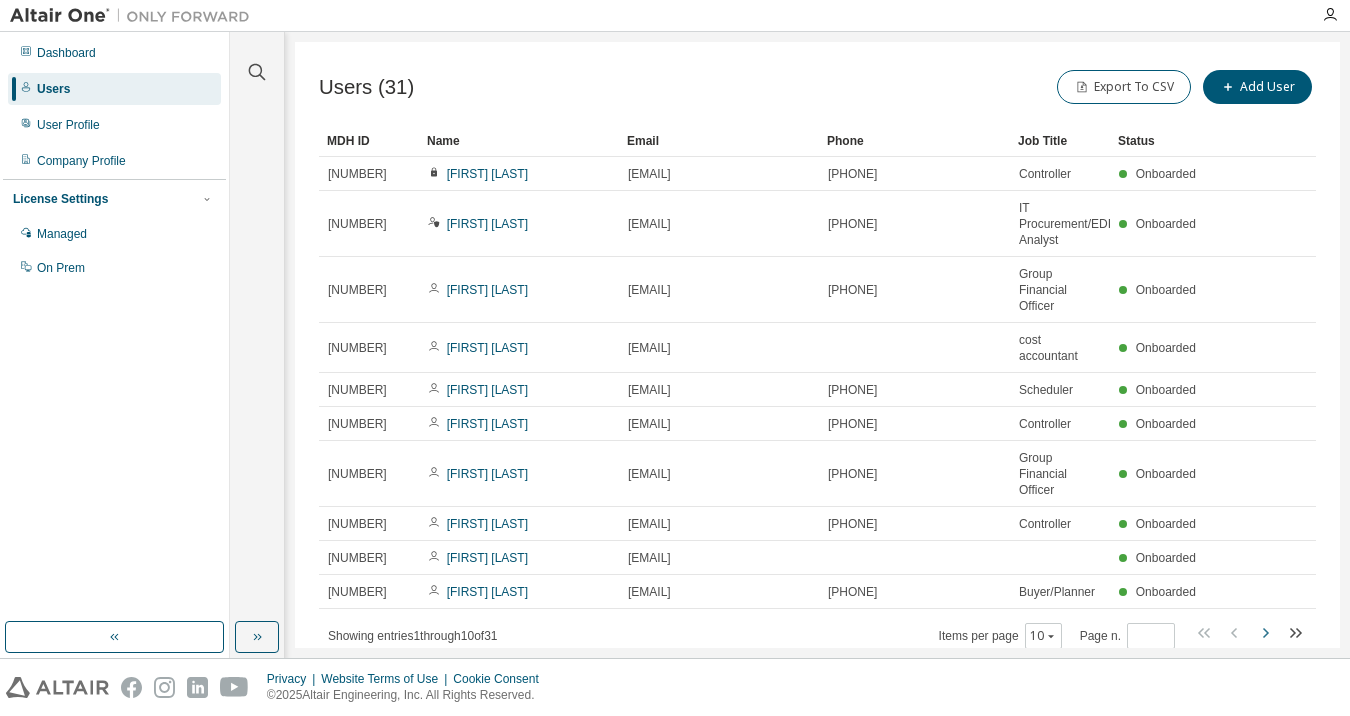 click 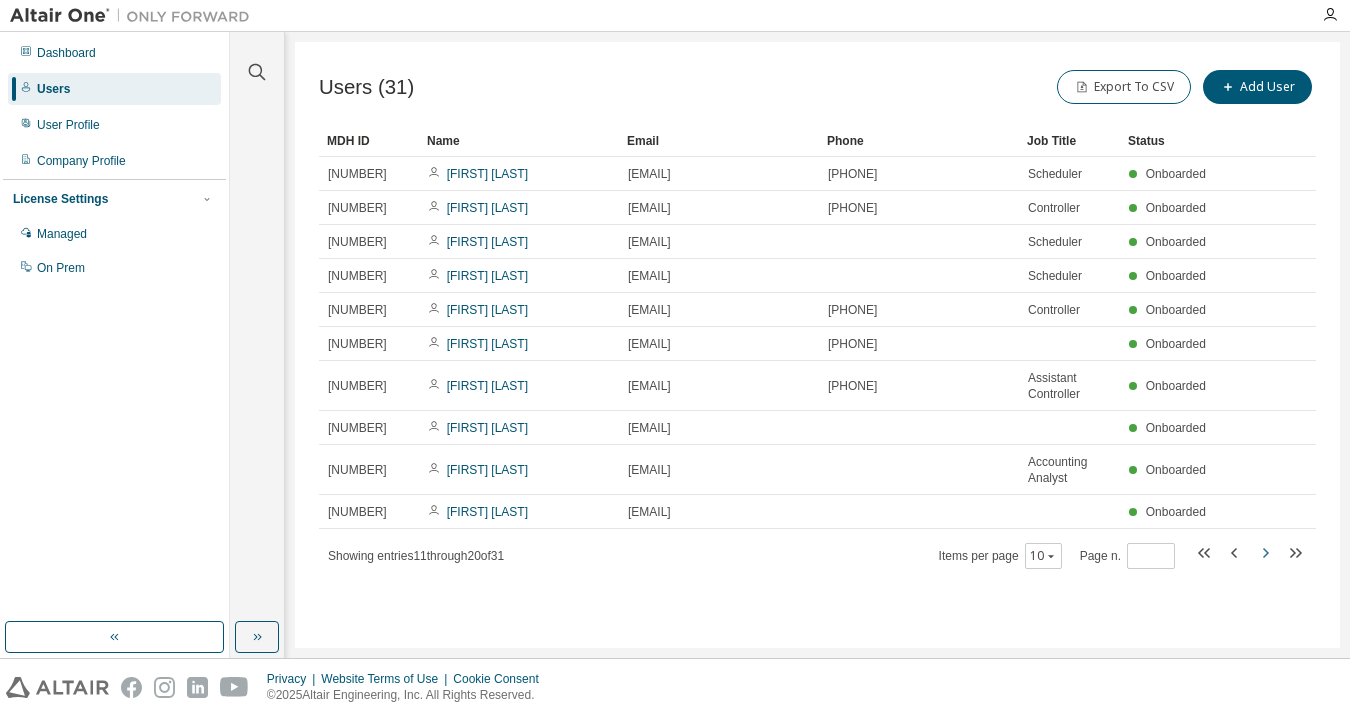 click 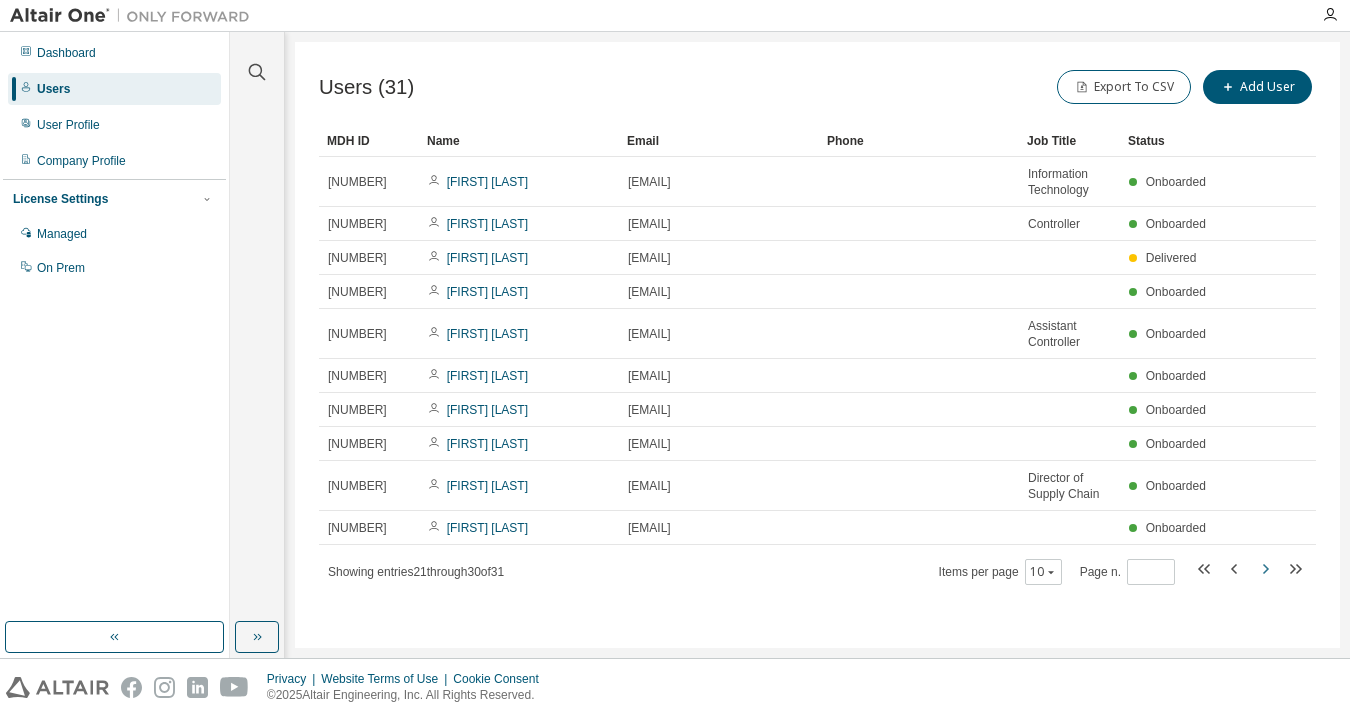 click 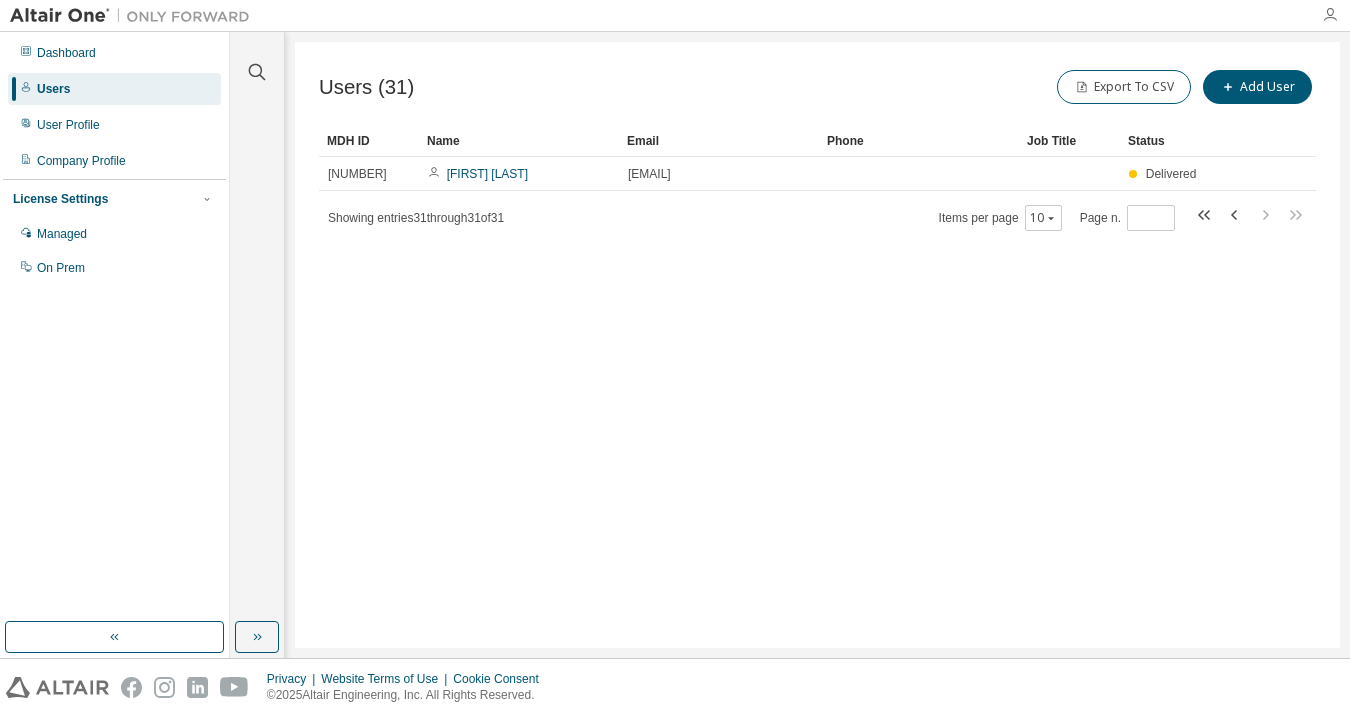 click at bounding box center (1330, 15) 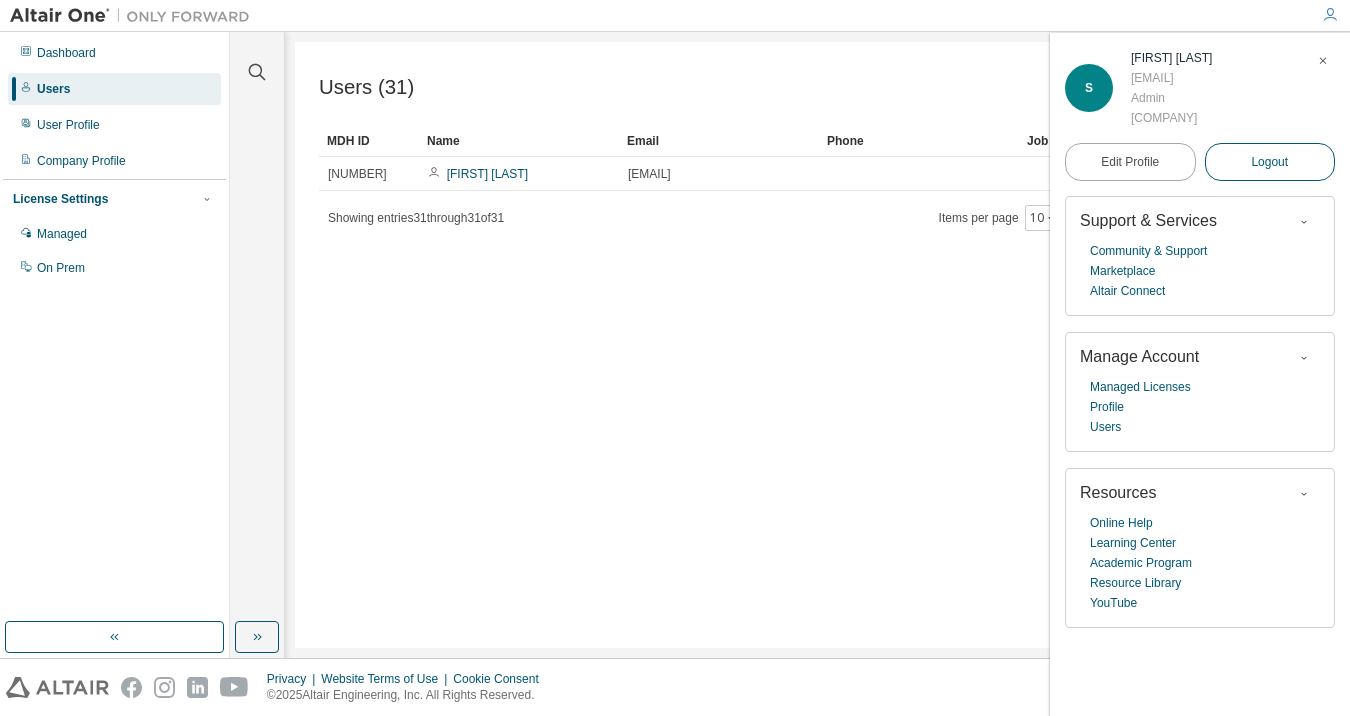 click on "Logout" at bounding box center [1269, 162] 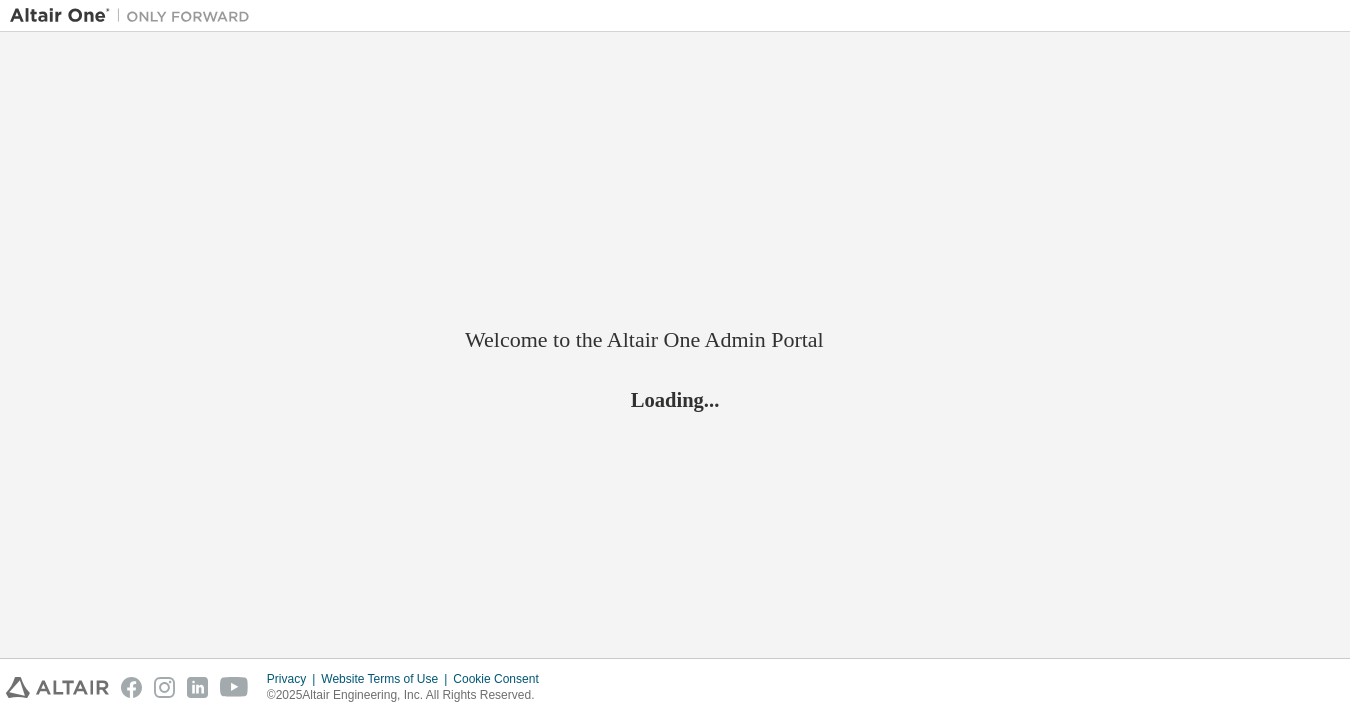 scroll, scrollTop: 0, scrollLeft: 0, axis: both 